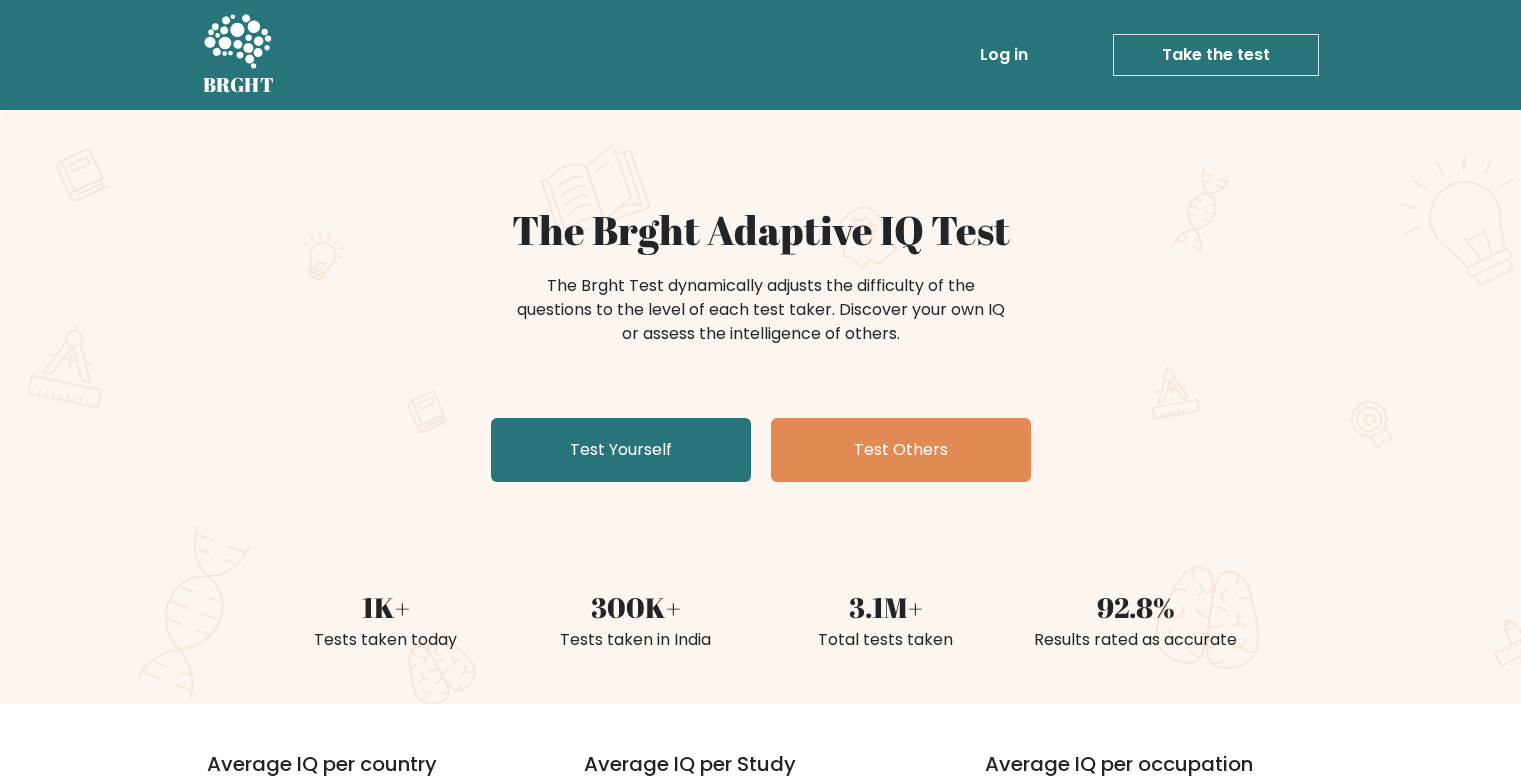 scroll, scrollTop: 0, scrollLeft: 0, axis: both 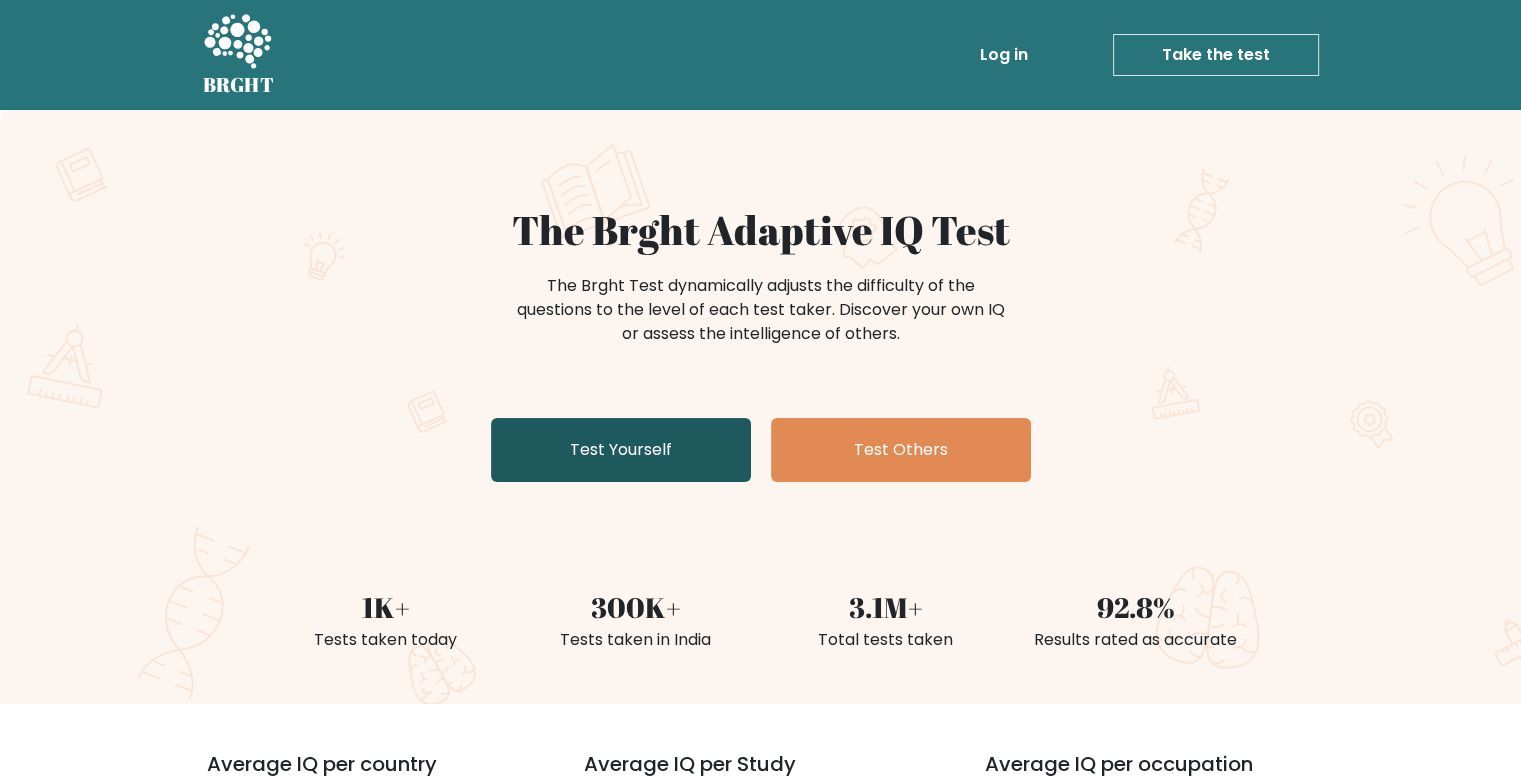 click on "Test Yourself" at bounding box center (621, 450) 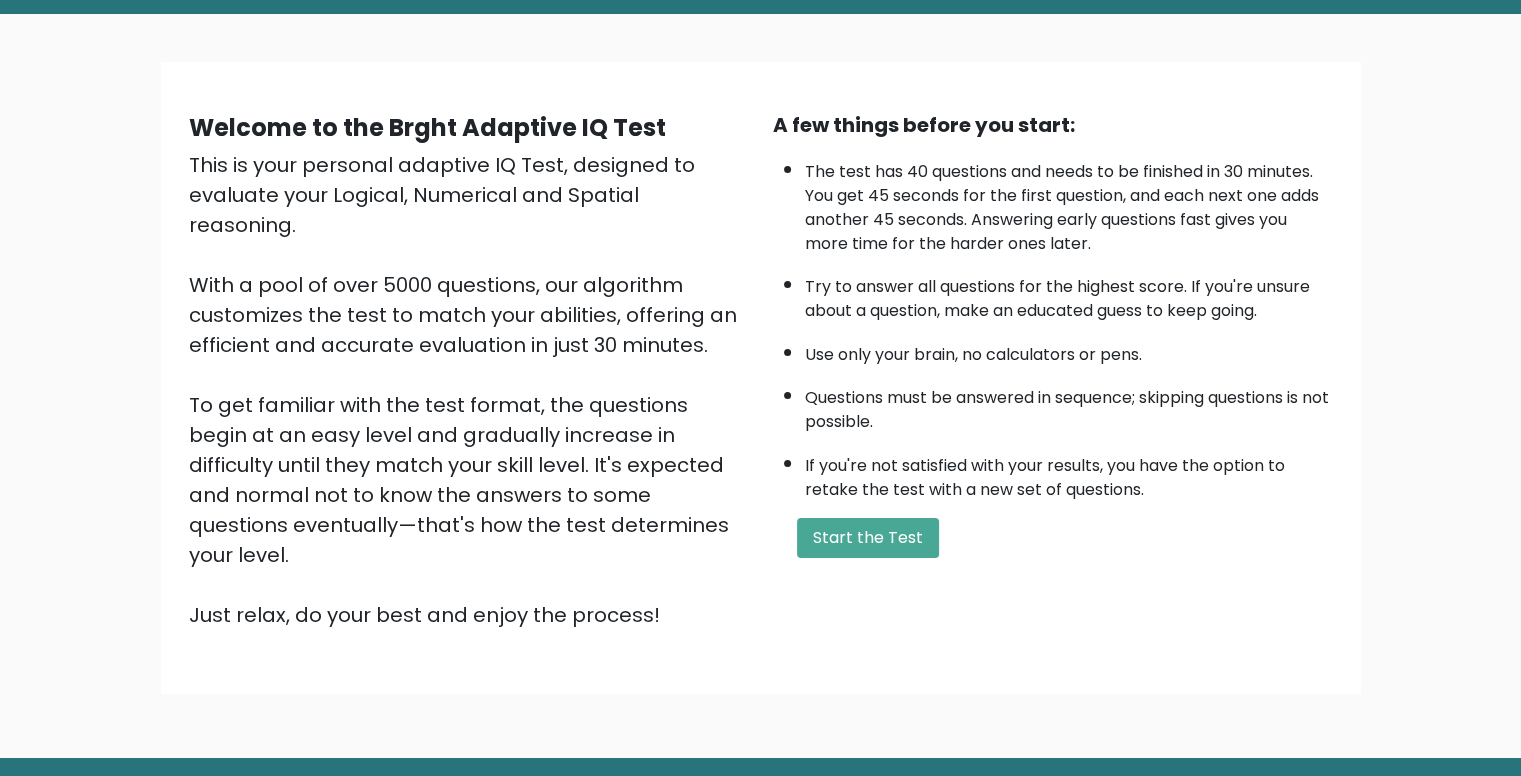 scroll, scrollTop: 140, scrollLeft: 0, axis: vertical 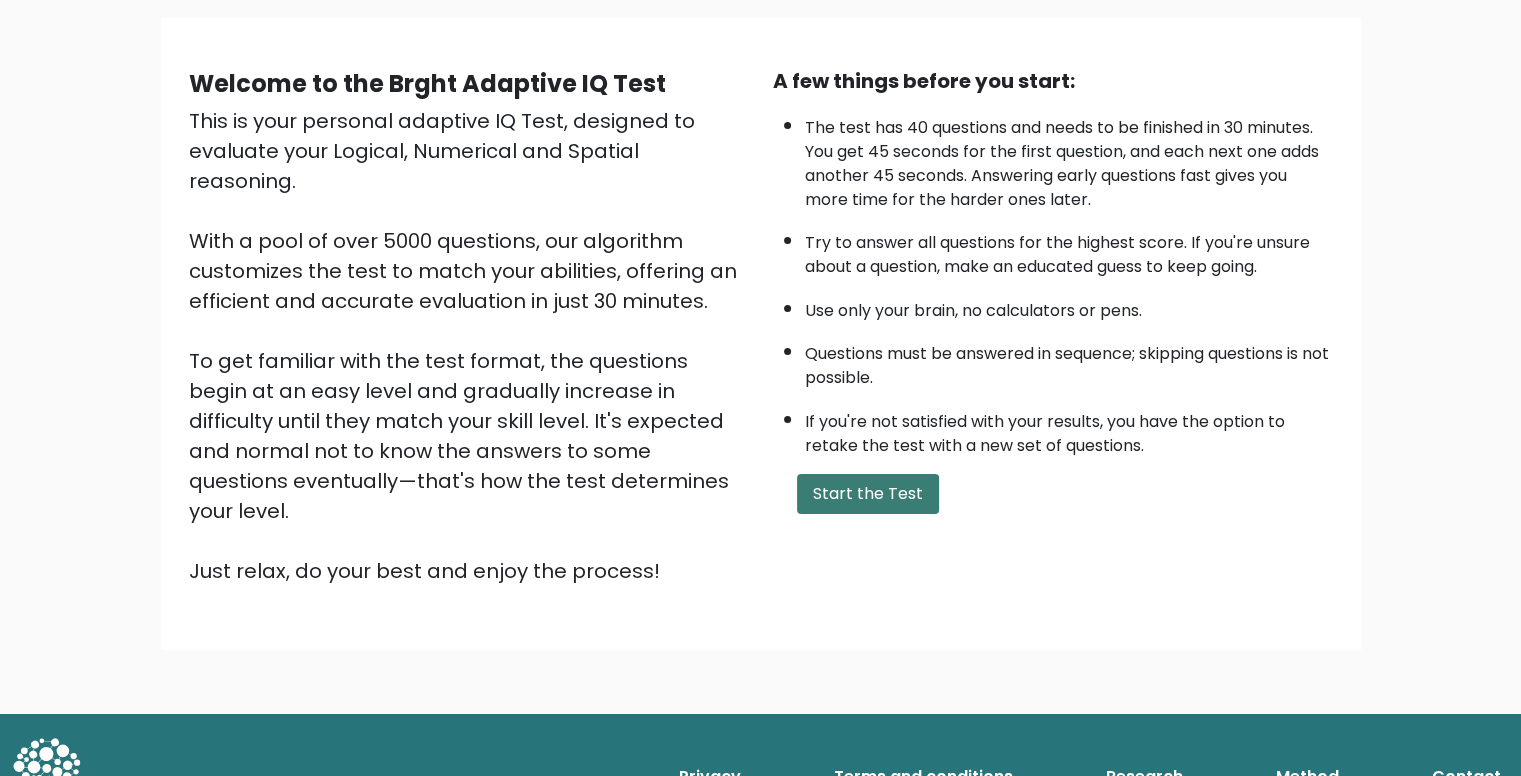 click on "Start the Test" at bounding box center [868, 494] 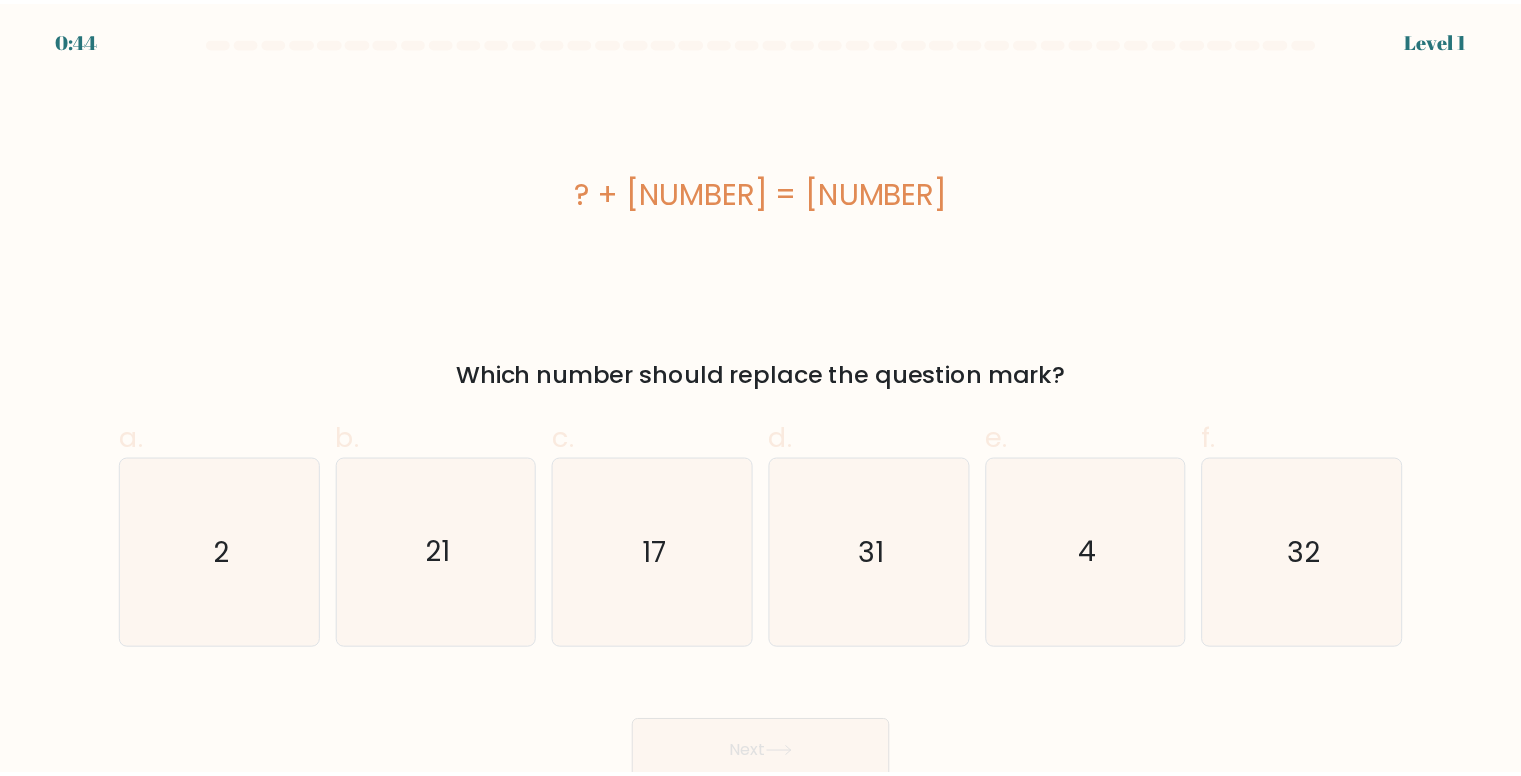 scroll, scrollTop: 0, scrollLeft: 0, axis: both 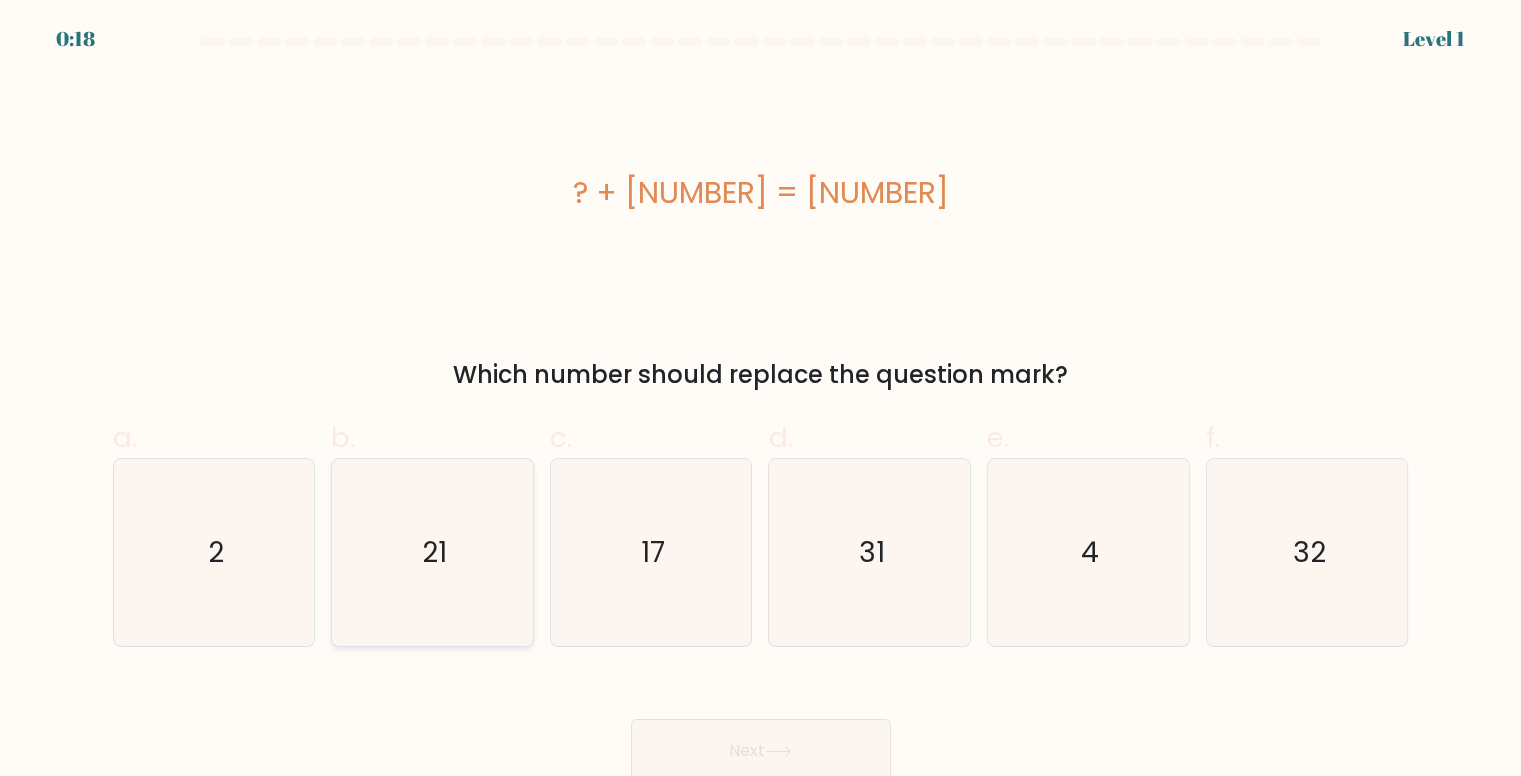click on "21" at bounding box center (432, 552) 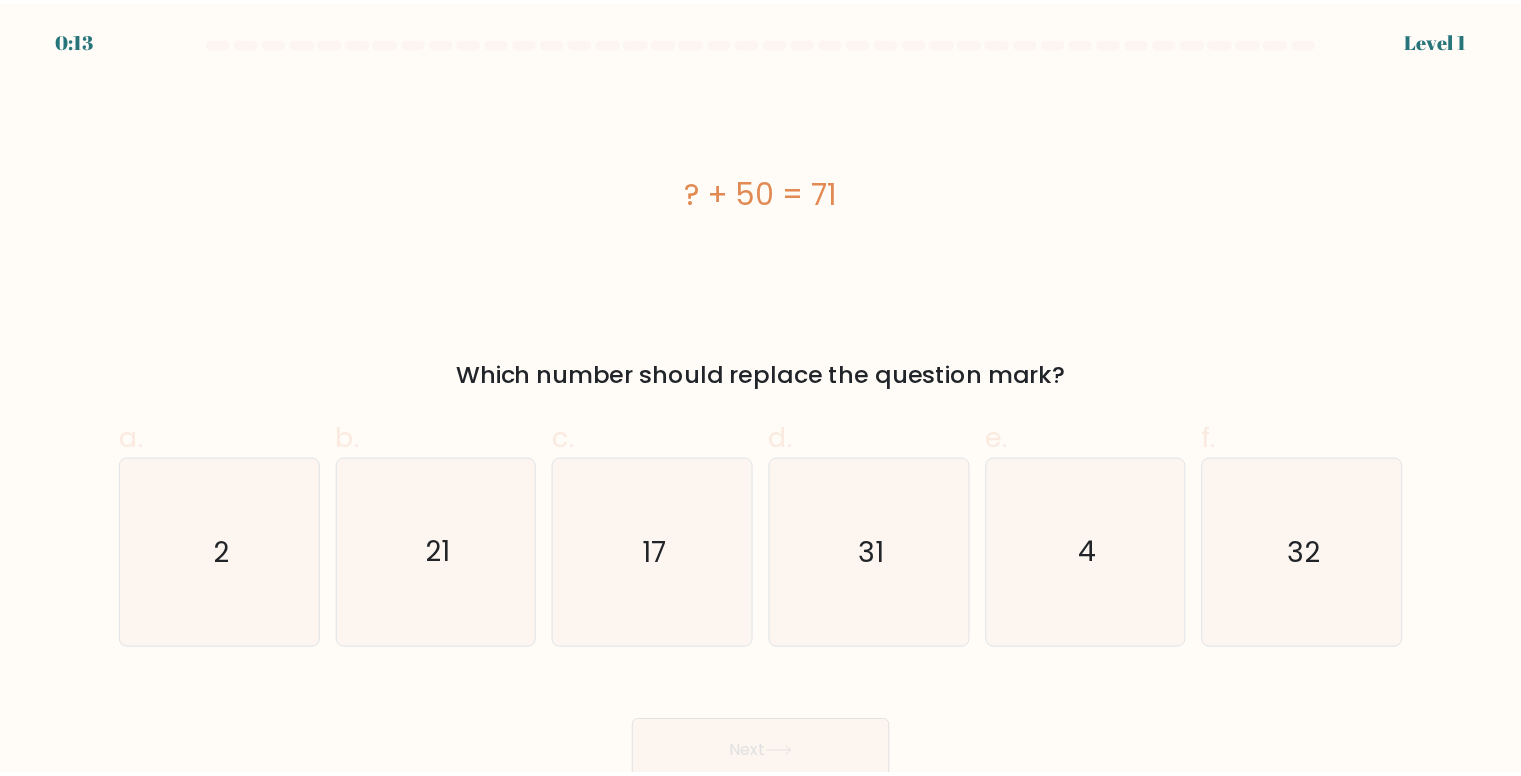 scroll, scrollTop: 0, scrollLeft: 0, axis: both 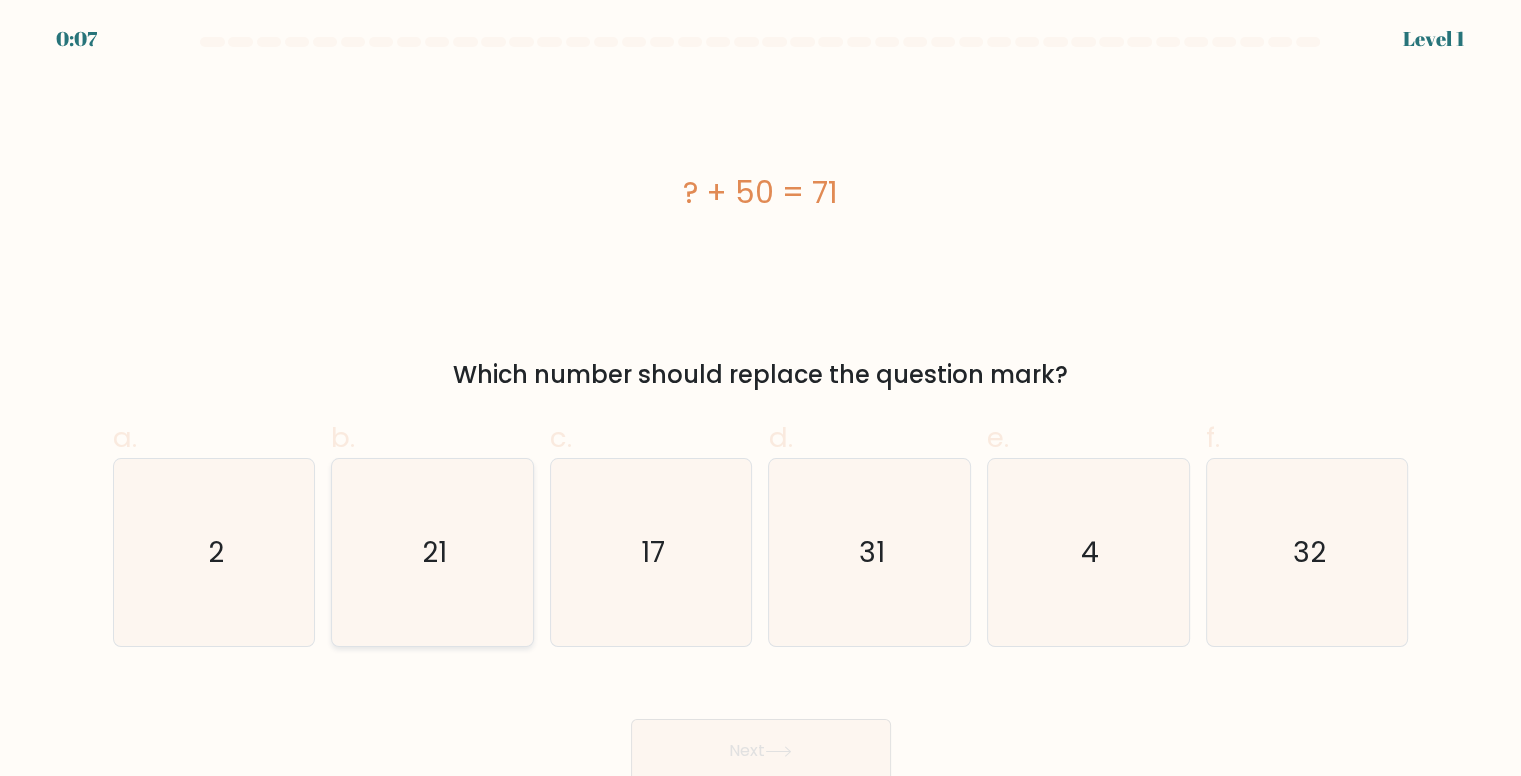 click on "21" at bounding box center [432, 552] 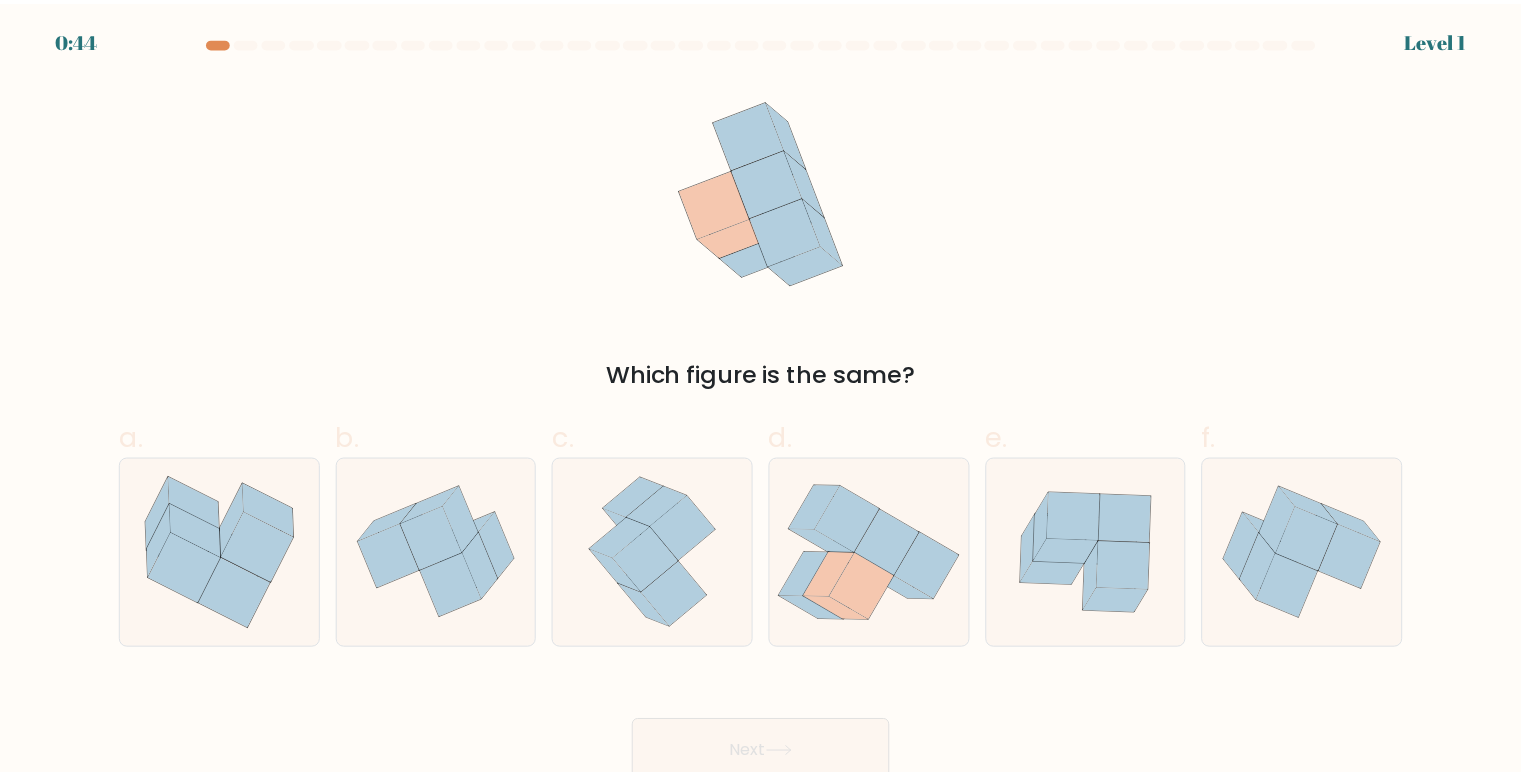 scroll, scrollTop: 0, scrollLeft: 0, axis: both 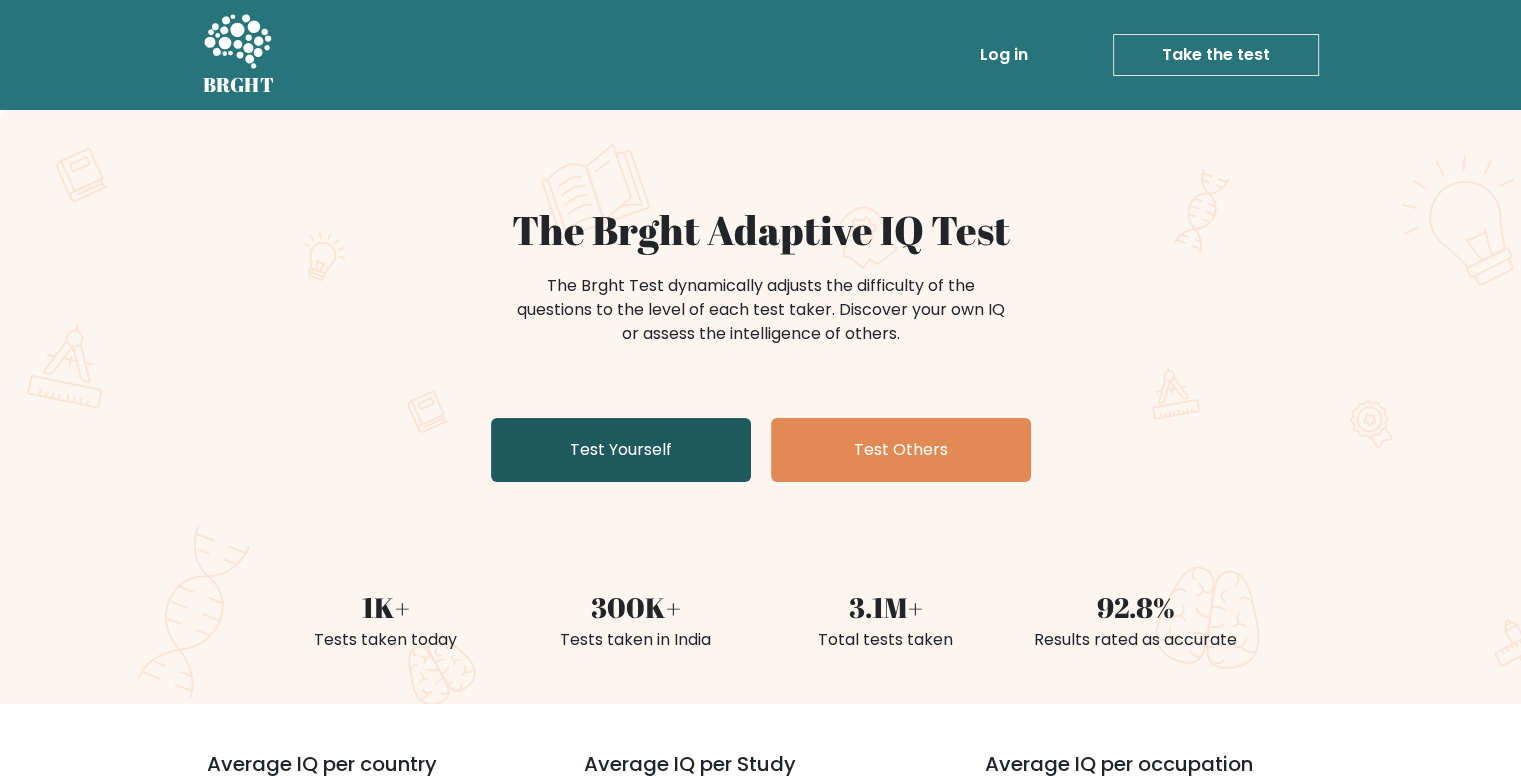 click on "Test Yourself" at bounding box center [621, 450] 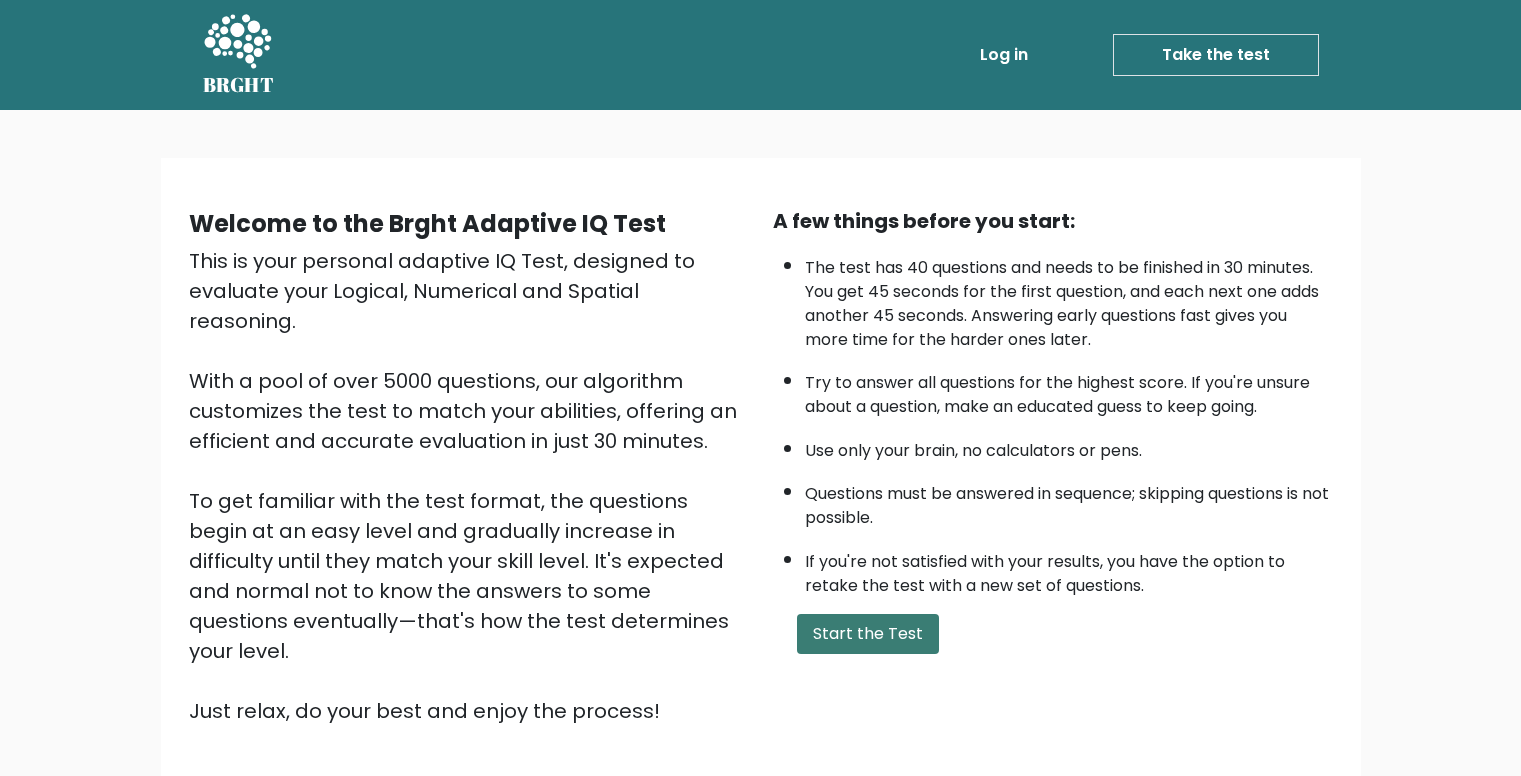 scroll, scrollTop: 0, scrollLeft: 0, axis: both 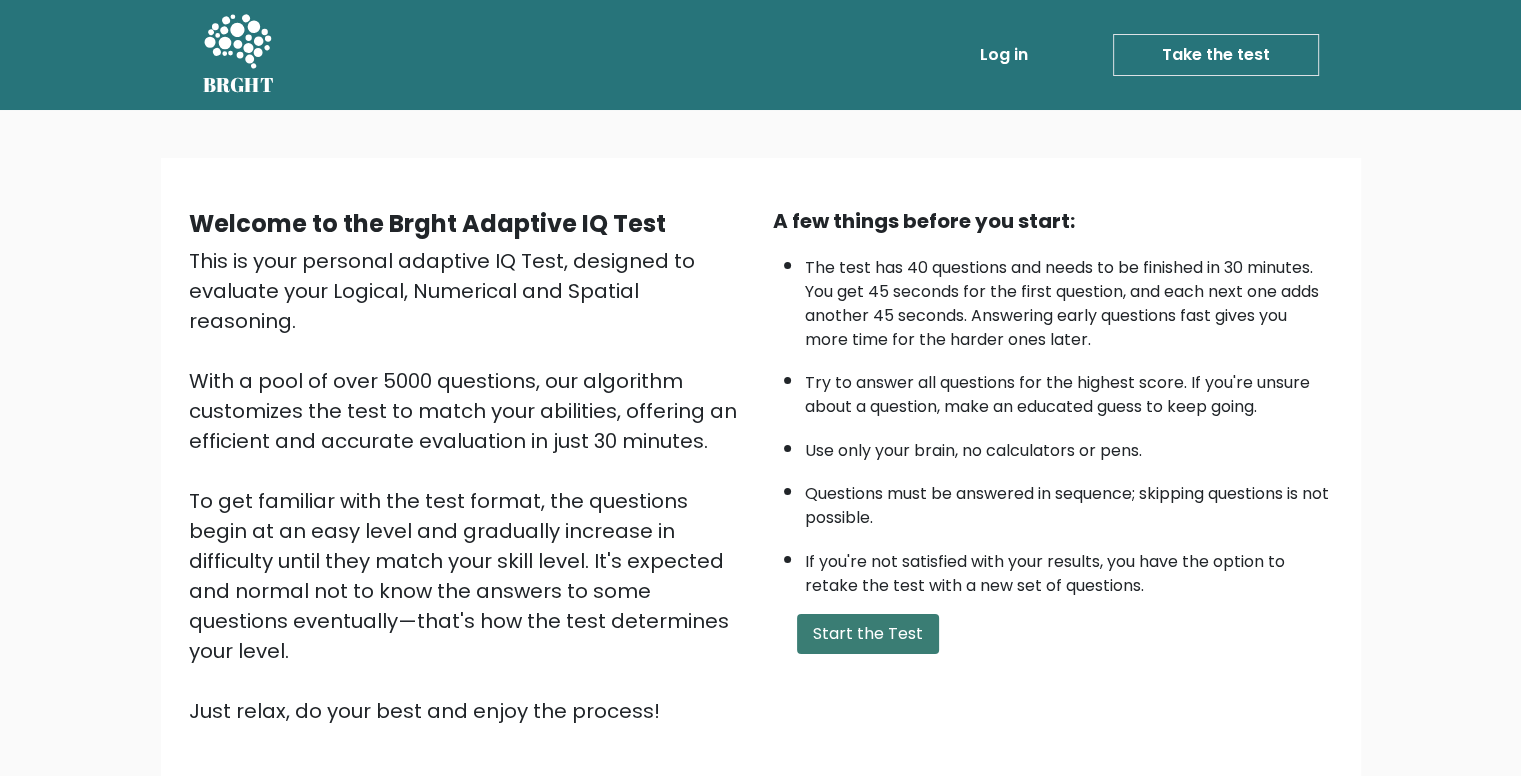 click on "Start the Test" at bounding box center (868, 634) 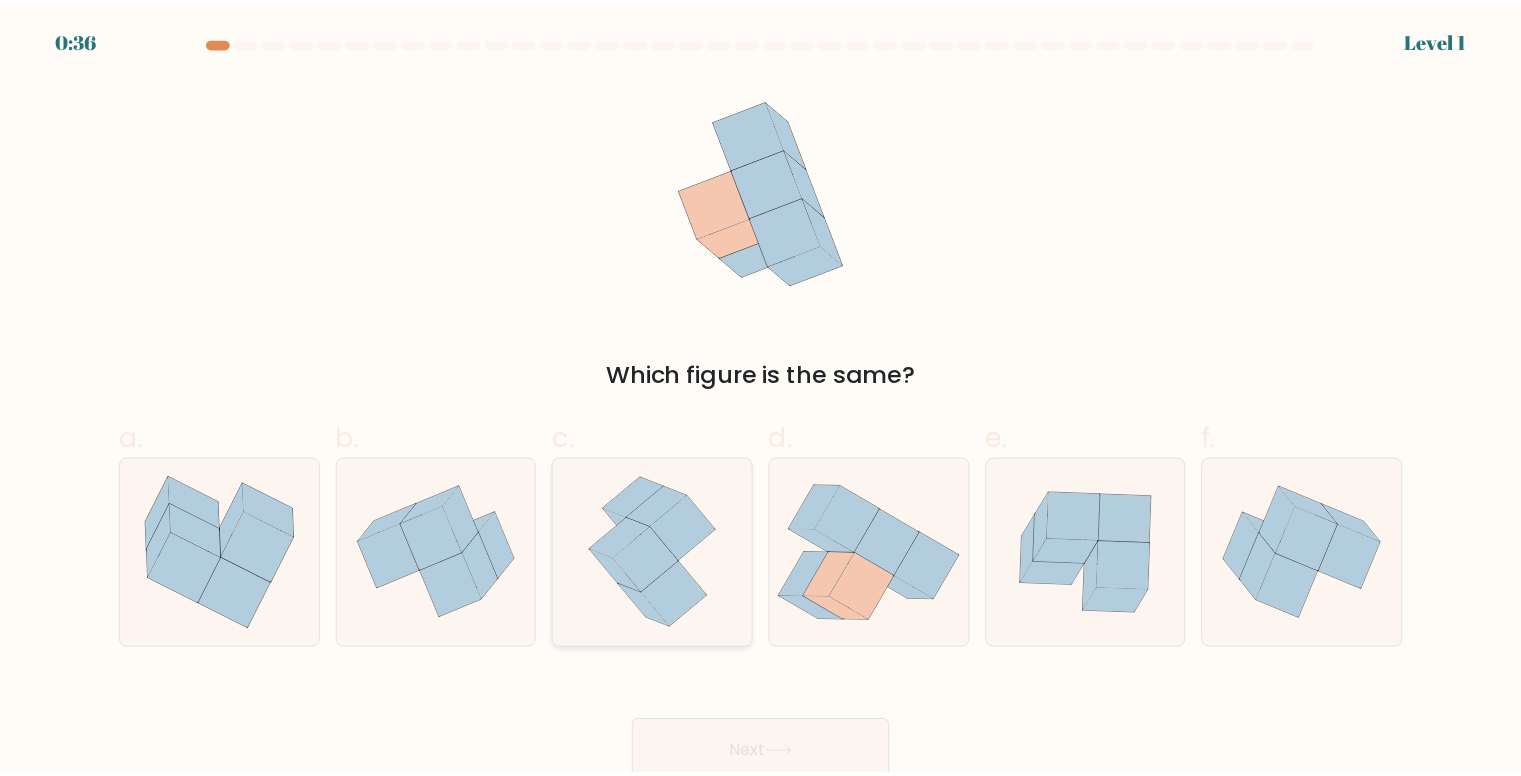 scroll, scrollTop: 0, scrollLeft: 0, axis: both 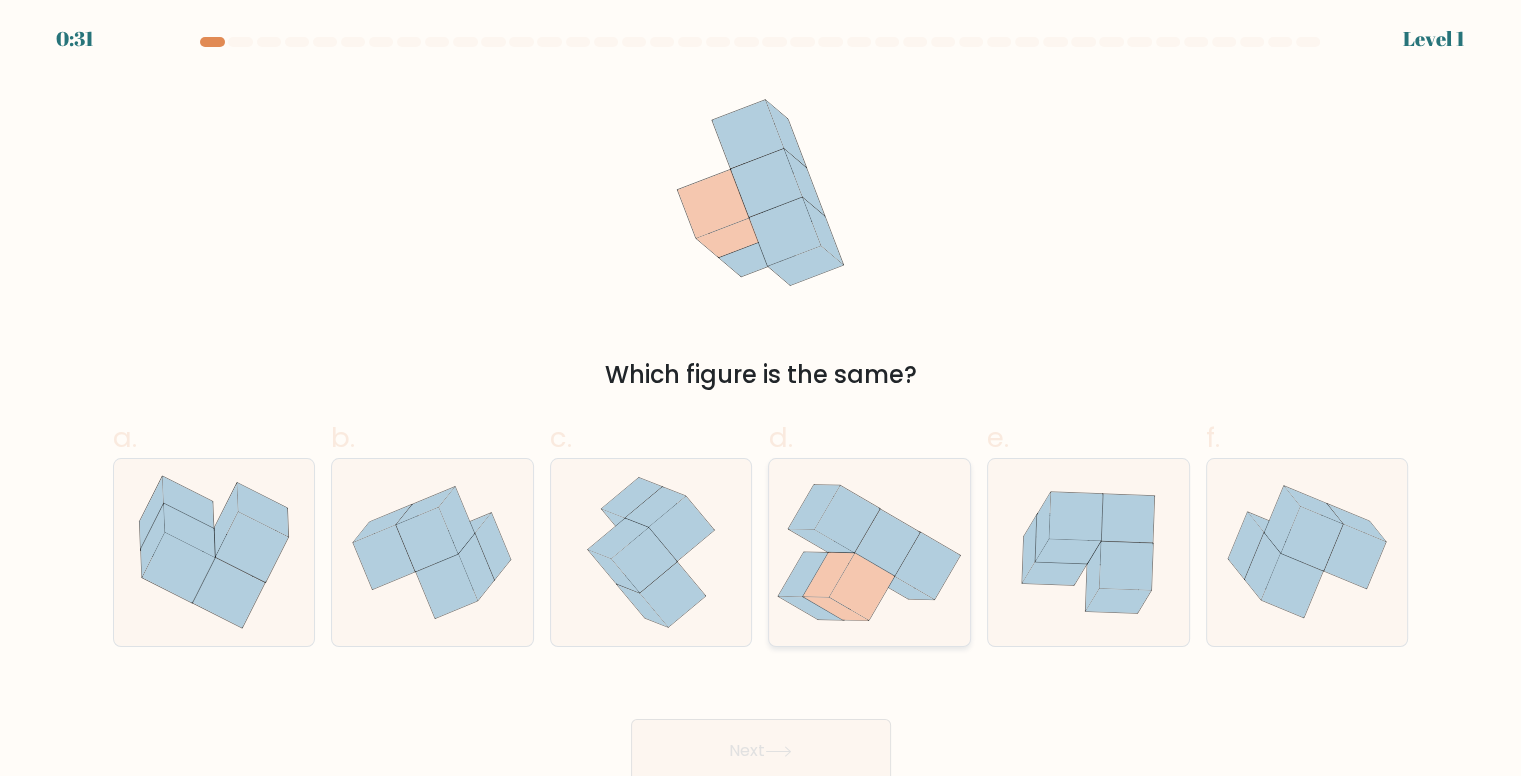click at bounding box center (847, 518) 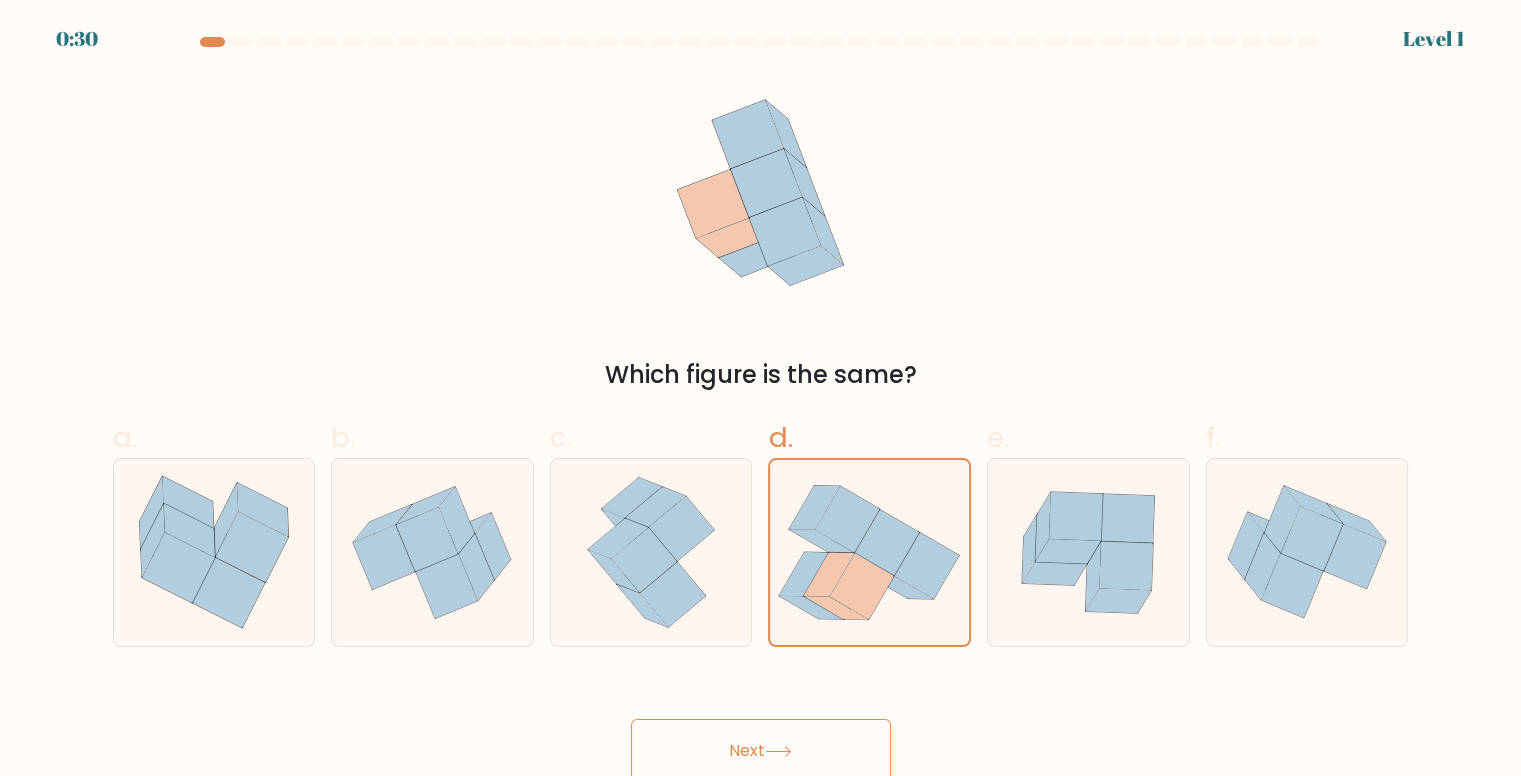 click on "Next" at bounding box center [761, 751] 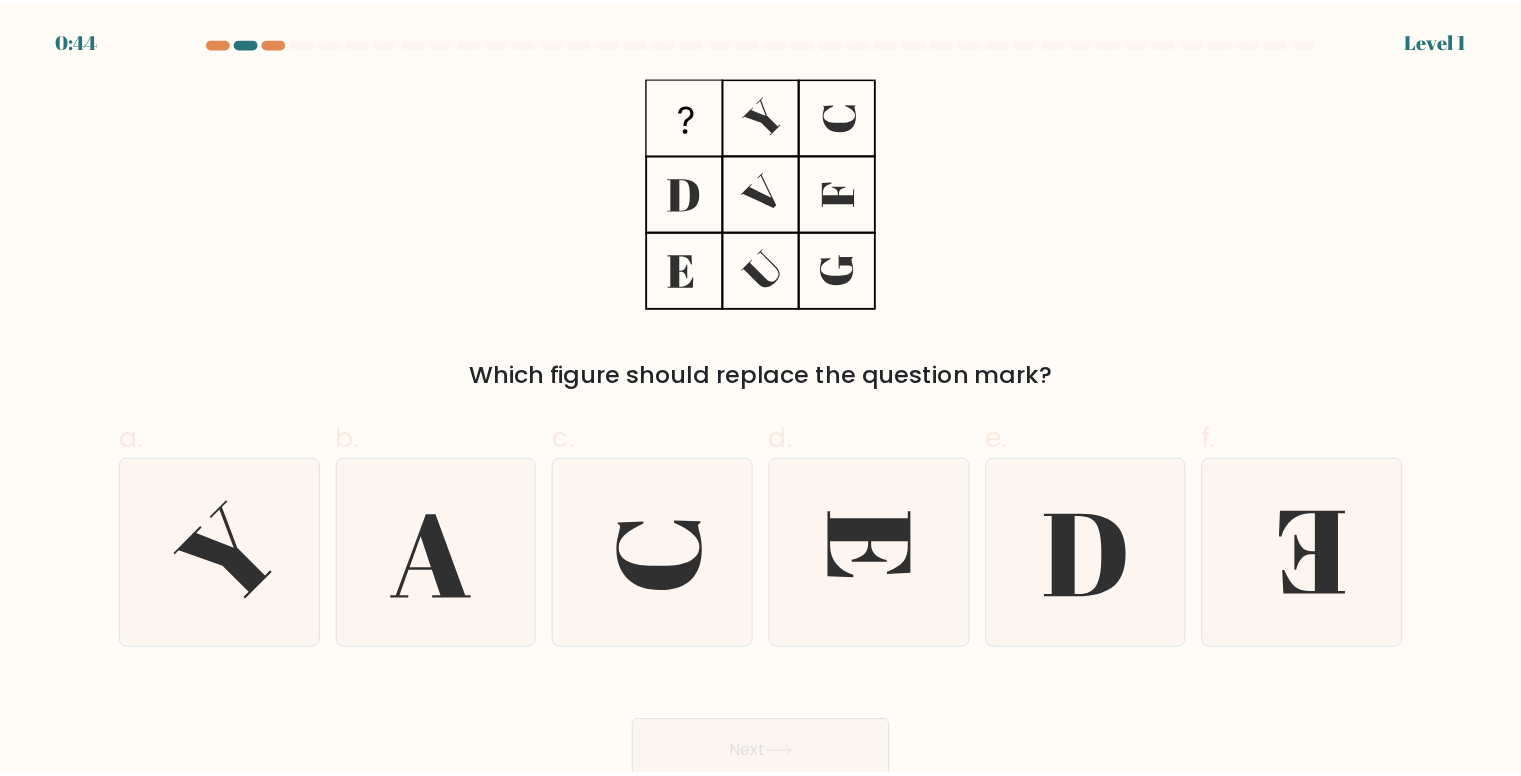 scroll, scrollTop: 0, scrollLeft: 0, axis: both 